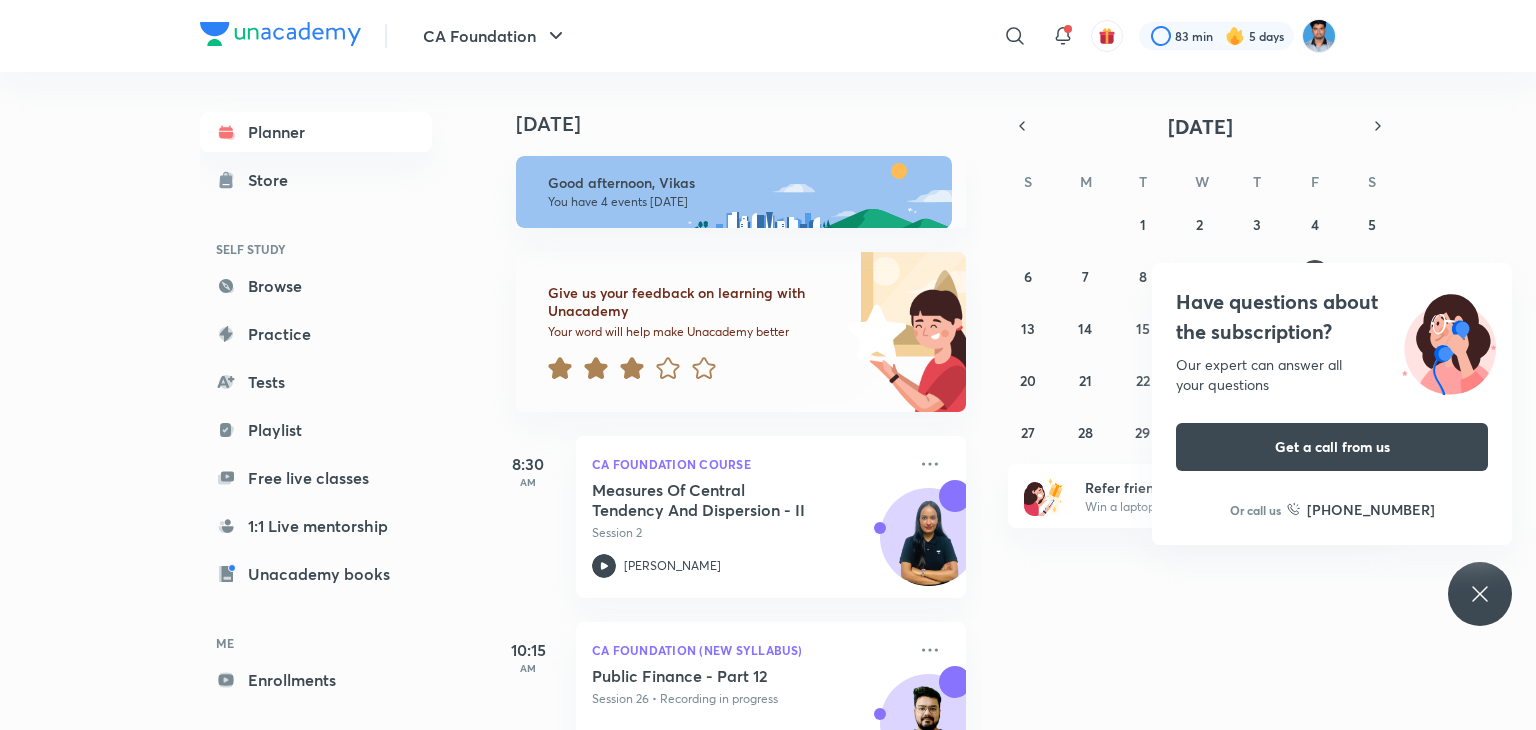 scroll, scrollTop: 0, scrollLeft: 0, axis: both 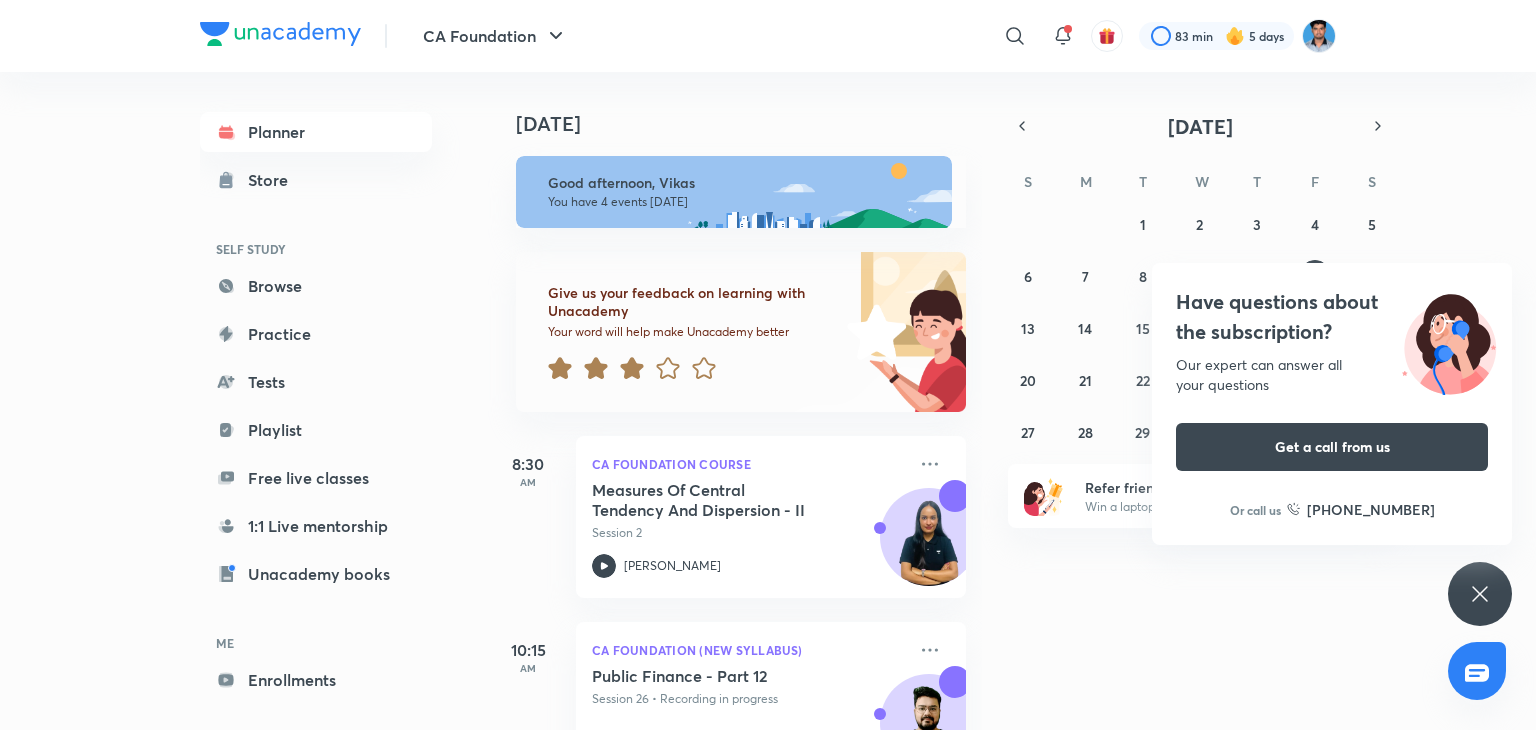 click on "[DATE] Good afternoon, Vikas You have 4 events [DATE] Give us your feedback on learning with Unacademy Your word will help make Unacademy better 8:30 AM CA Foundation Course Measures Of Central Tendency And Dispersion - II Session 2 [PERSON_NAME] 10:15 AM CA Foundation (New Syllabus) Public Finance - Part 12 Session 26 • Recording in progress [PERSON_NAME] 12:15 PM CA Foundation Course Contract - Part 1 Live Session 2 [PERSON_NAME] 2:00 PM CA Foundation Course Incomplete Records Class 2 Session 2 [PERSON_NAME]" at bounding box center (1010, 401) 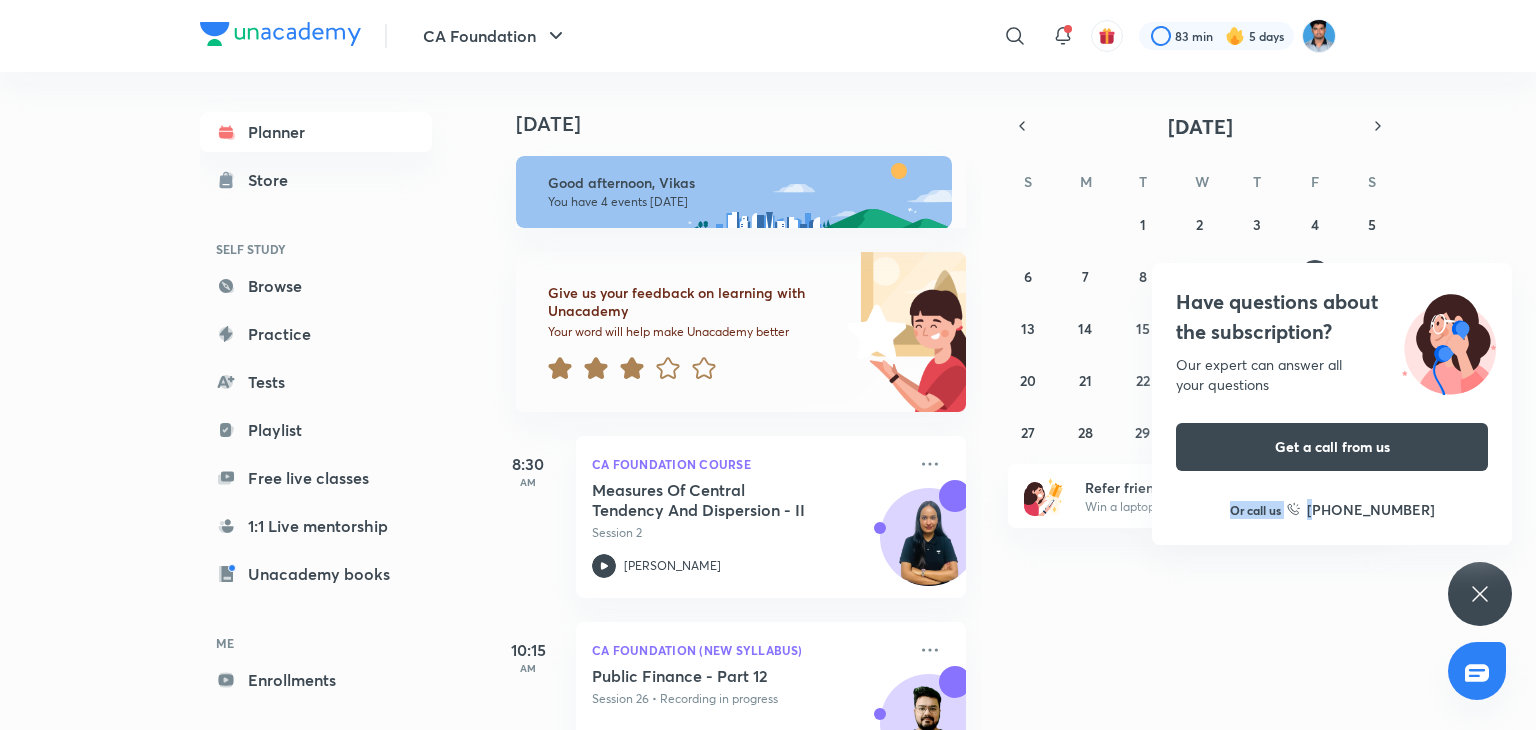 drag, startPoint x: 1330, startPoint y: 481, endPoint x: 1230, endPoint y: 477, distance: 100.07997 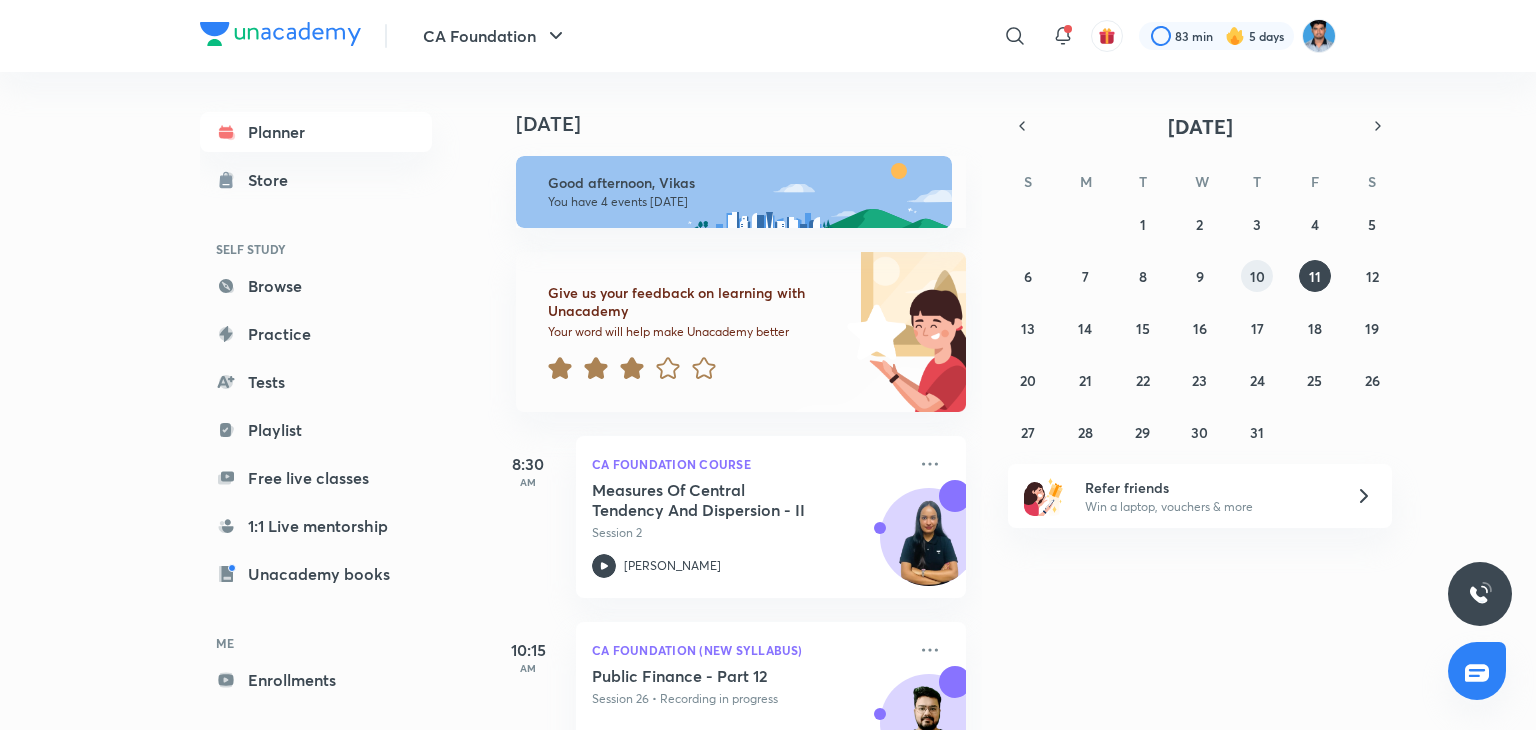 click on "10" at bounding box center (1257, 276) 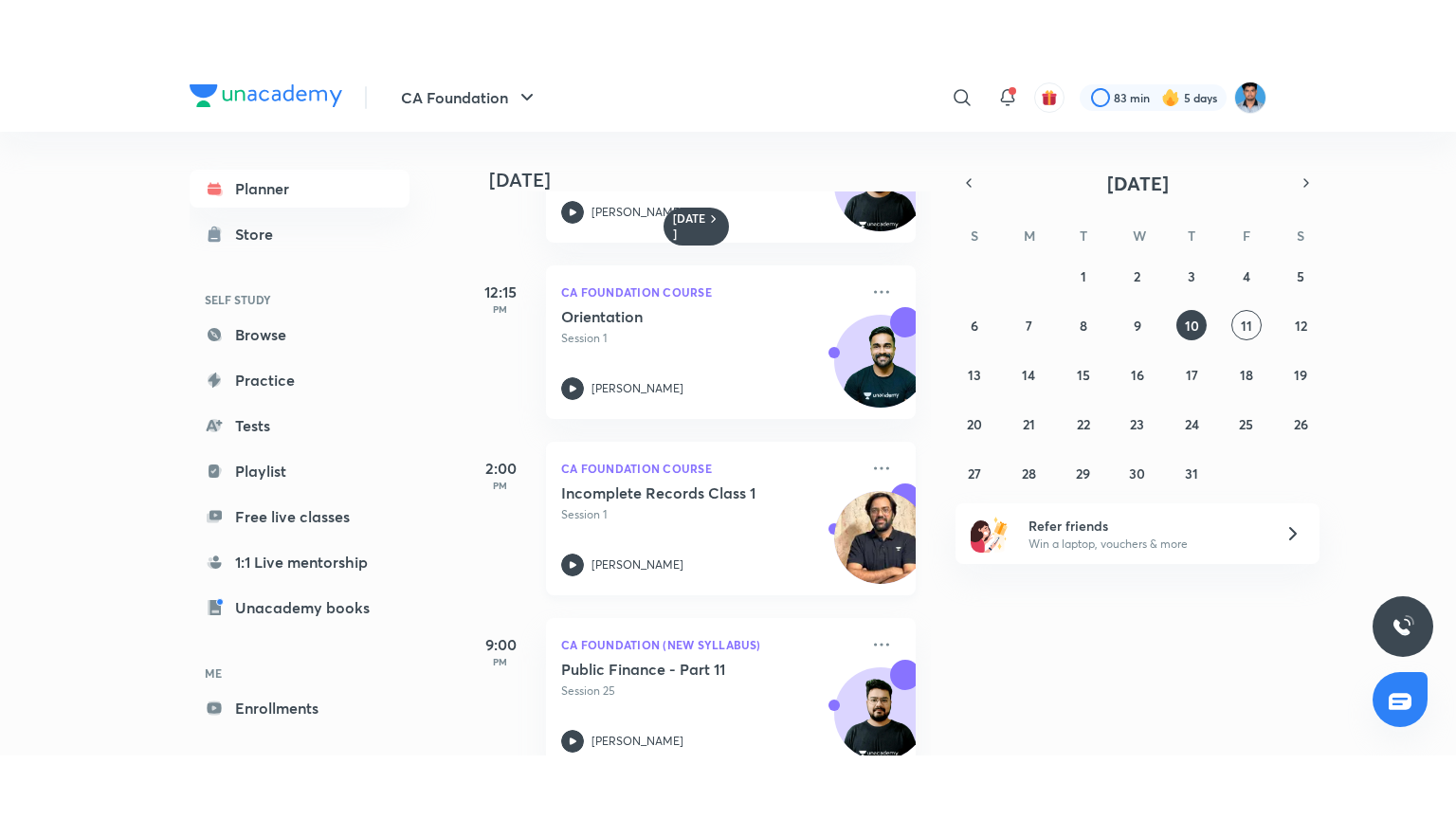 scroll, scrollTop: 303, scrollLeft: 0, axis: vertical 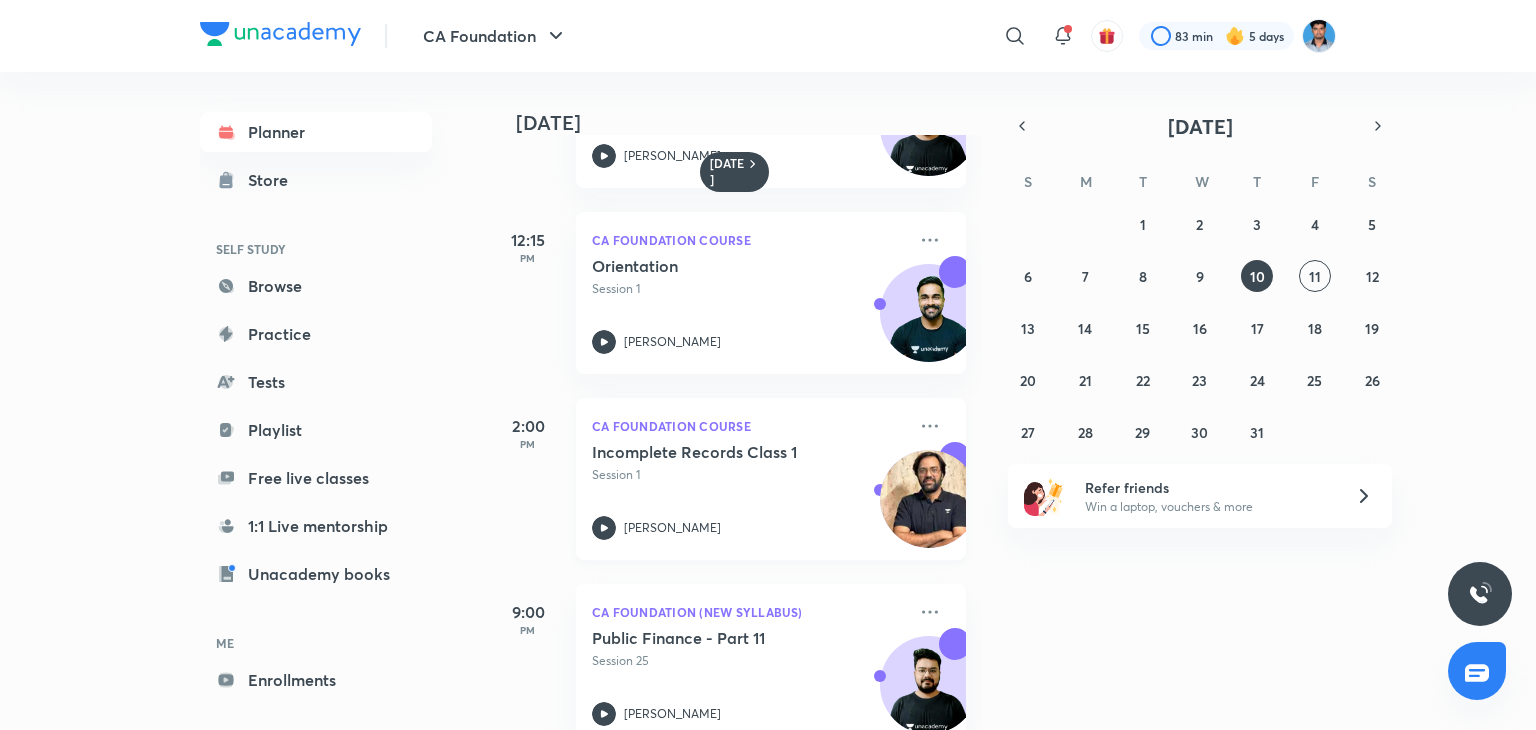 click 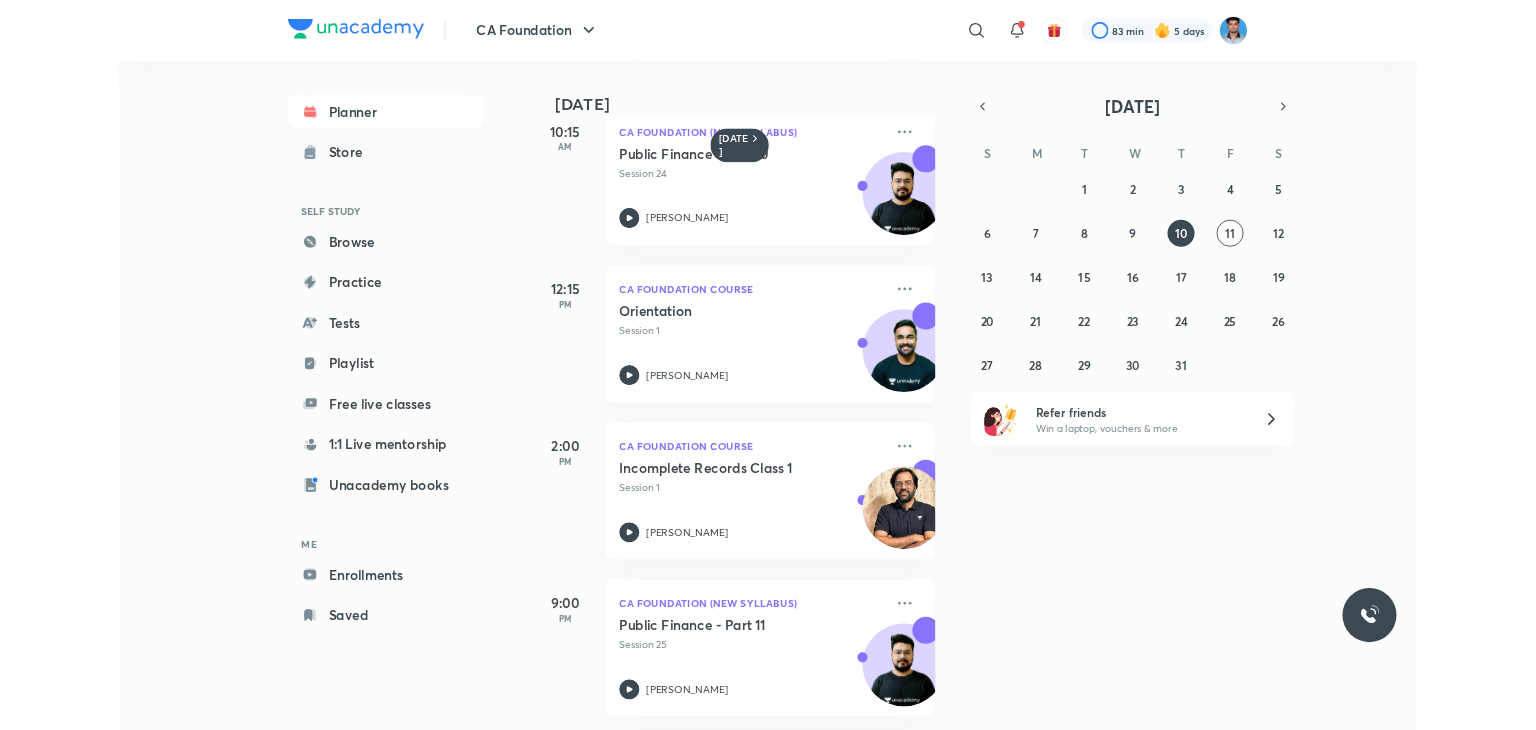 scroll, scrollTop: 235, scrollLeft: 0, axis: vertical 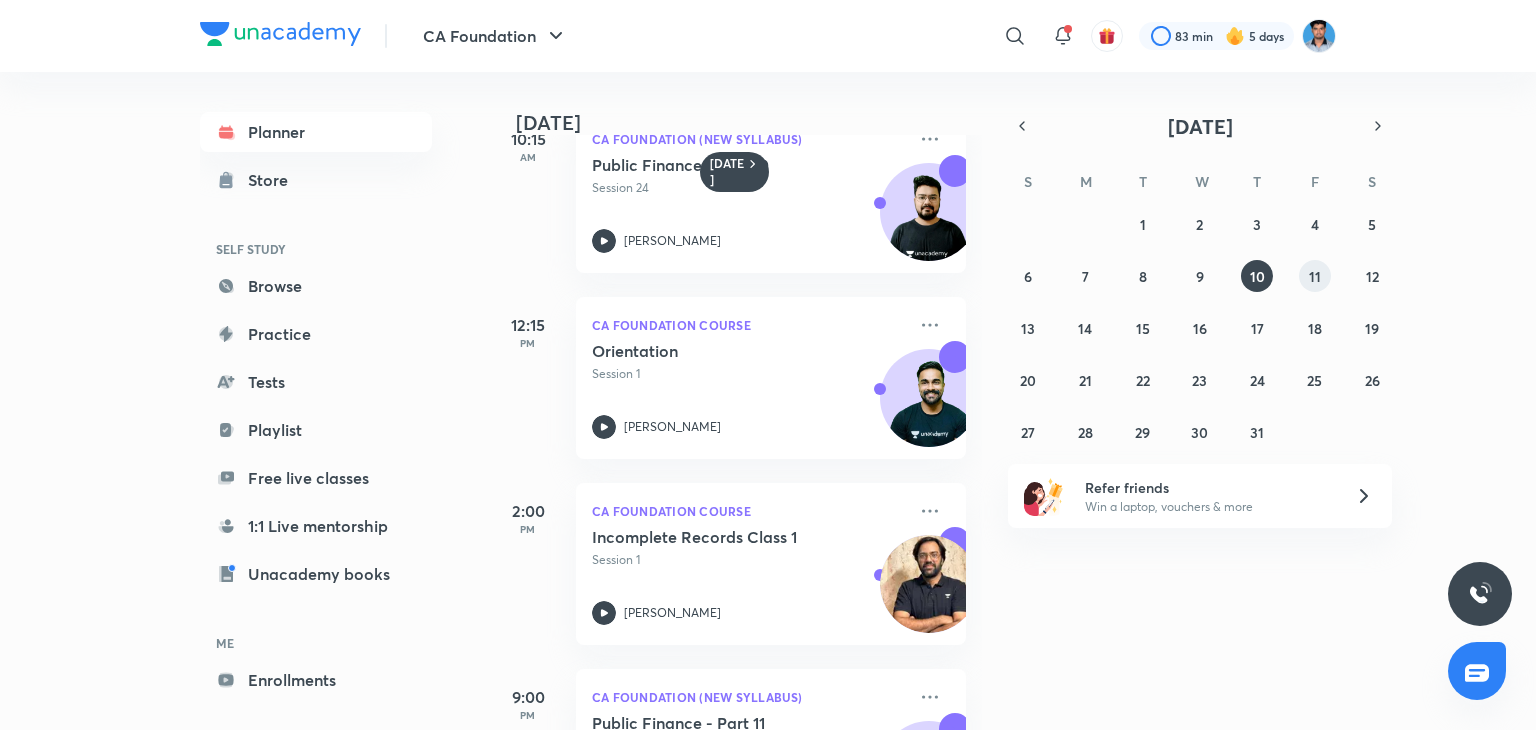 click on "11" at bounding box center [1315, 276] 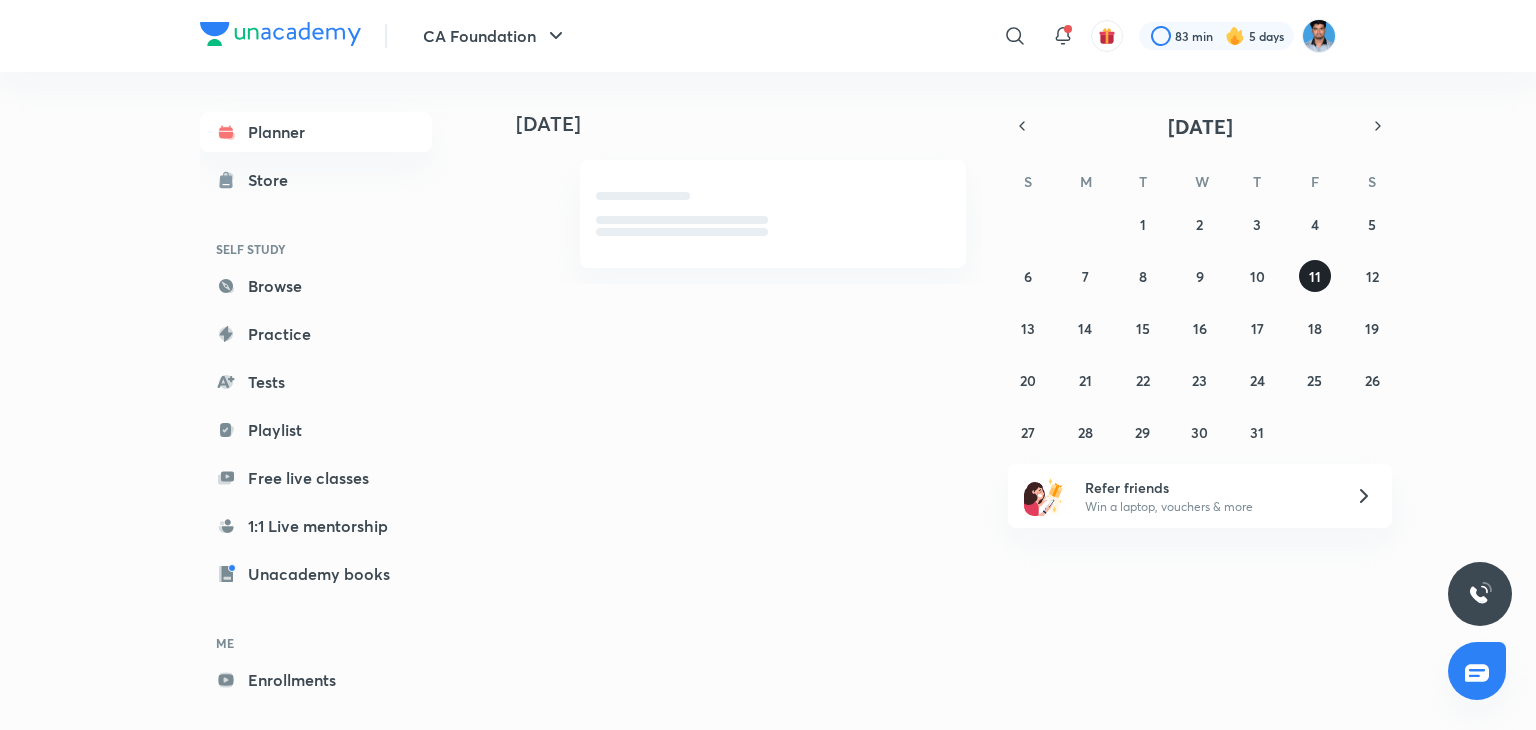 click on "11" at bounding box center [1315, 276] 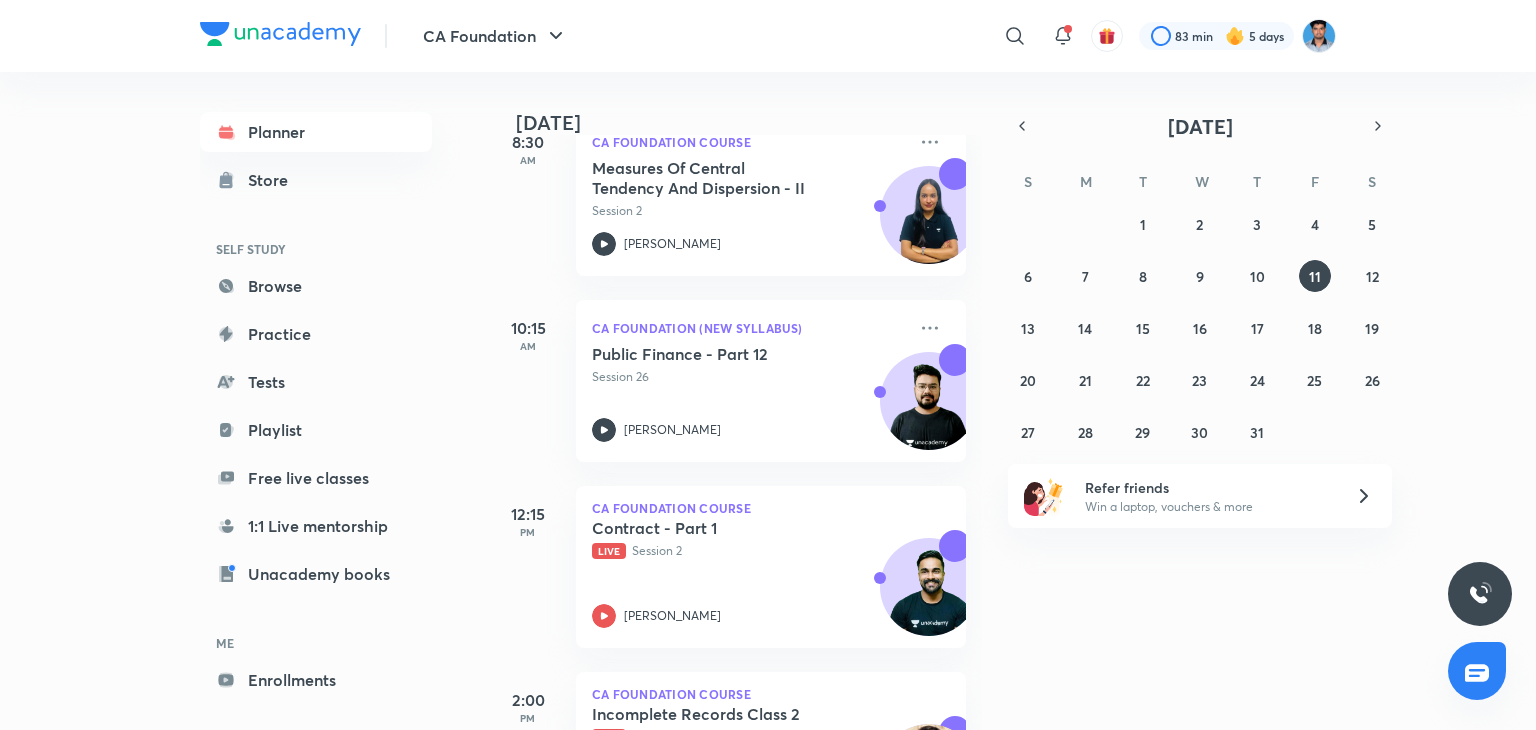 scroll, scrollTop: 360, scrollLeft: 0, axis: vertical 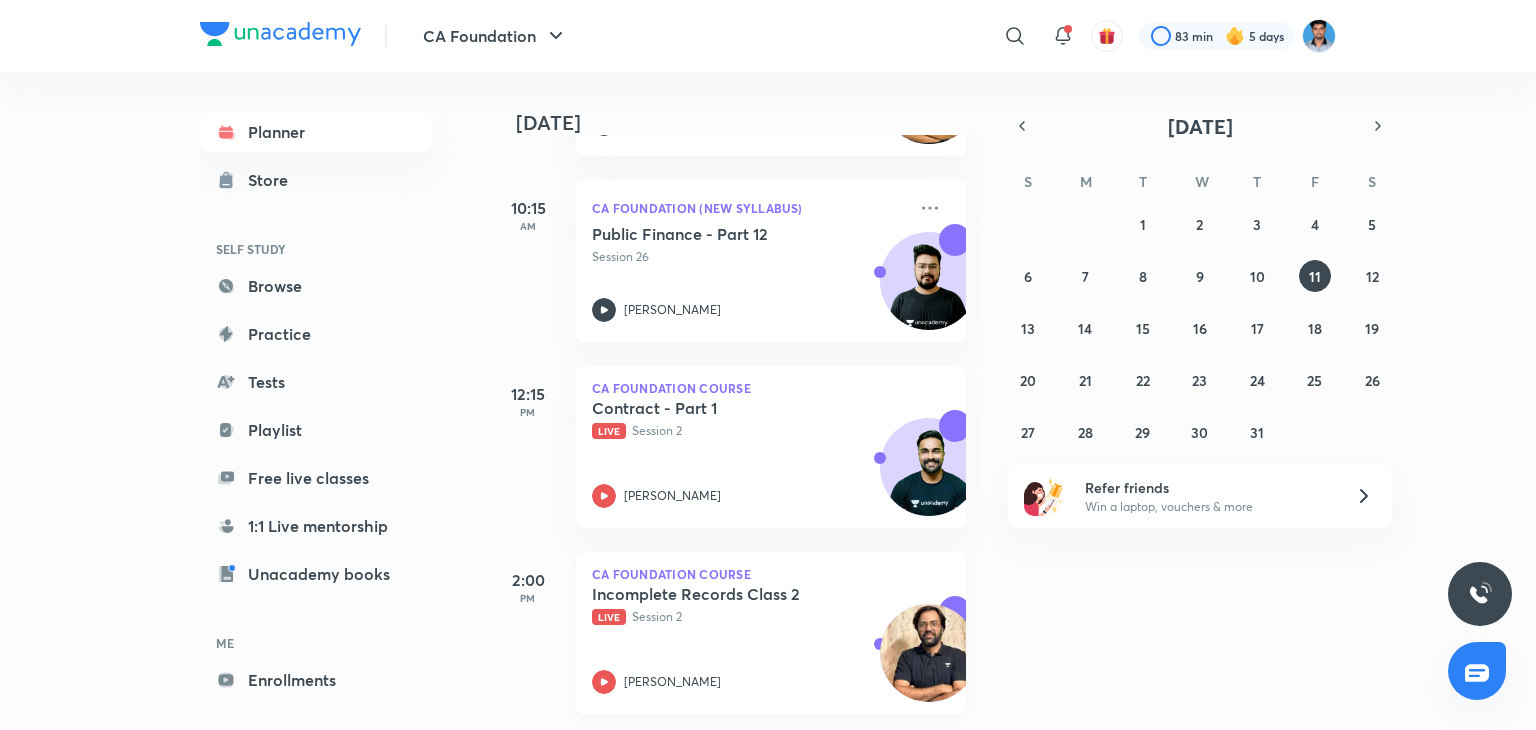 click 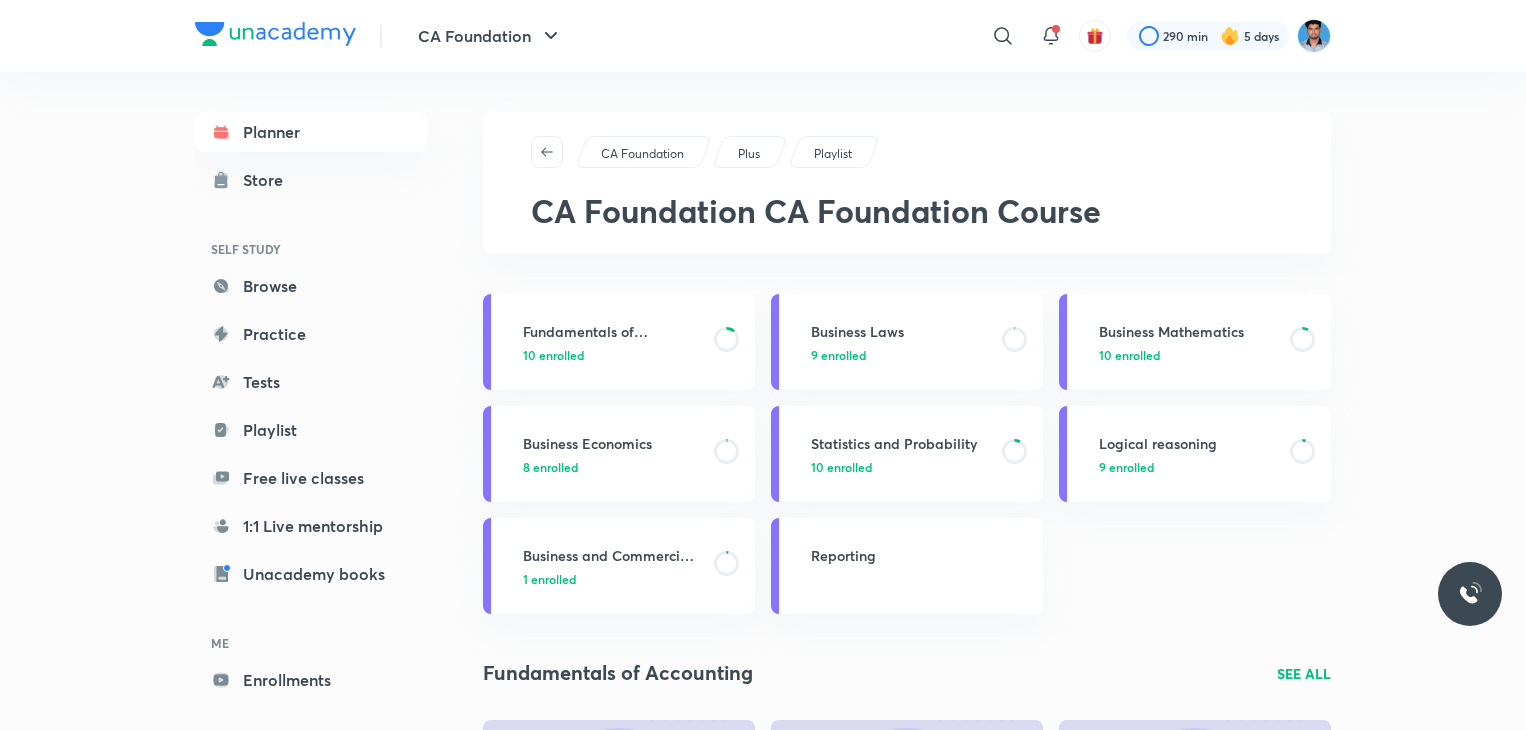 scroll, scrollTop: 0, scrollLeft: 0, axis: both 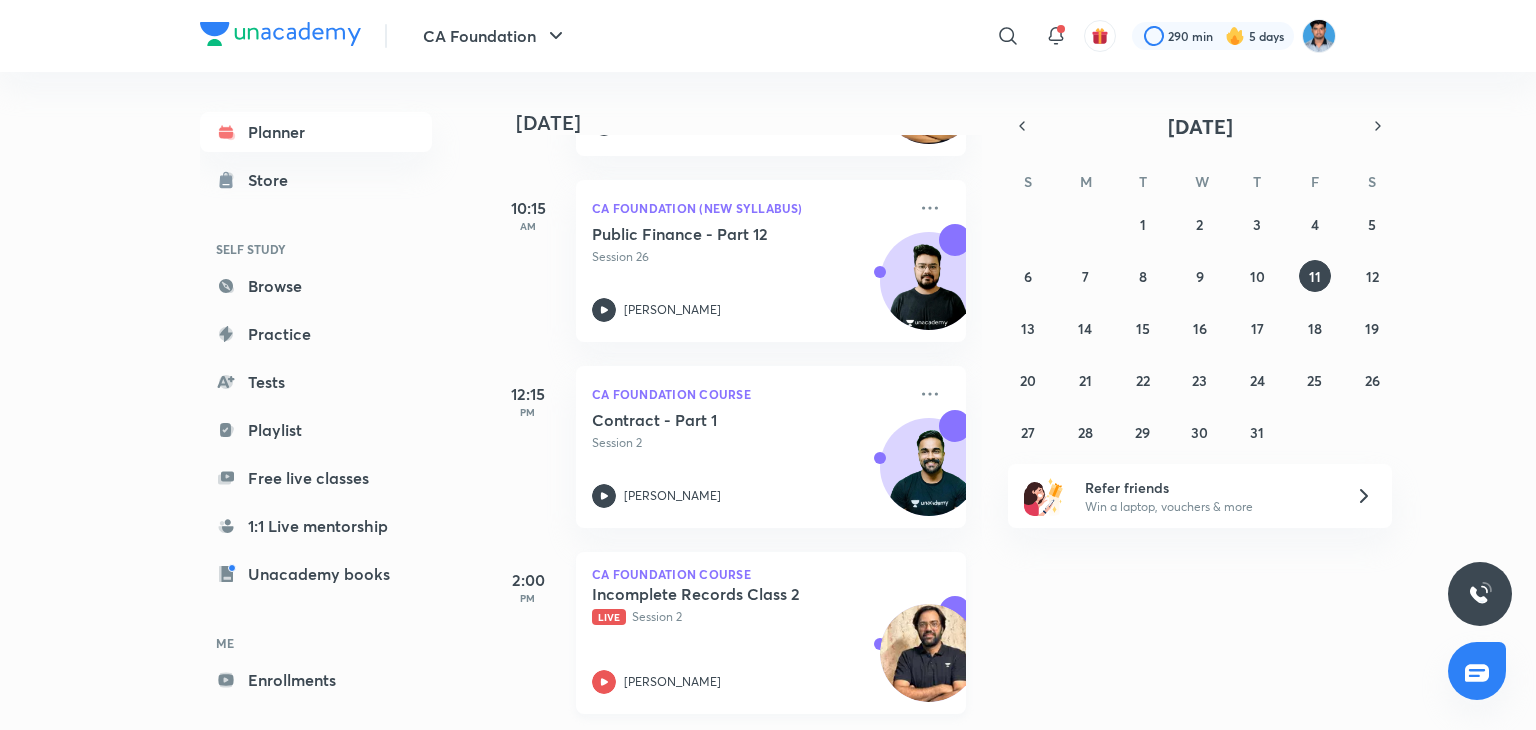 click 